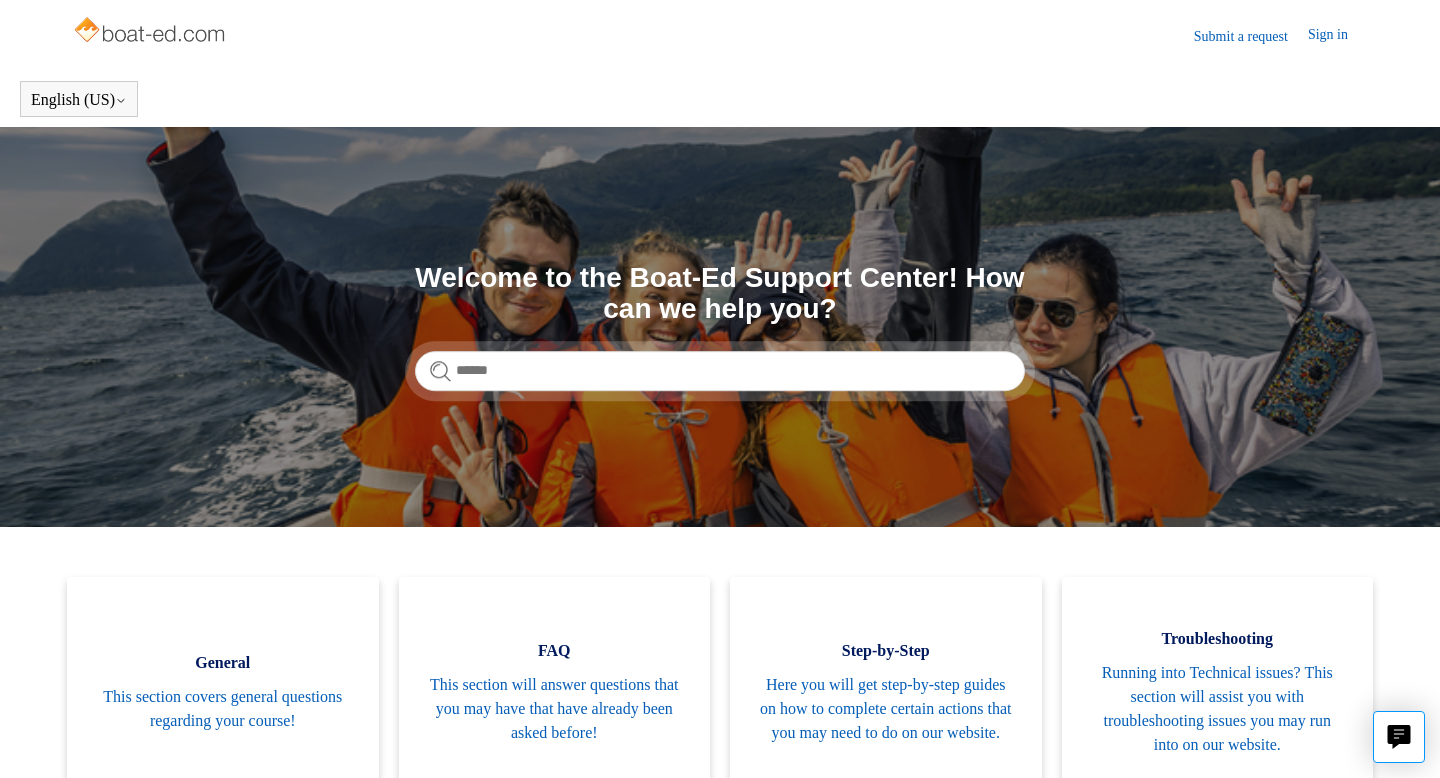 scroll, scrollTop: 219, scrollLeft: 0, axis: vertical 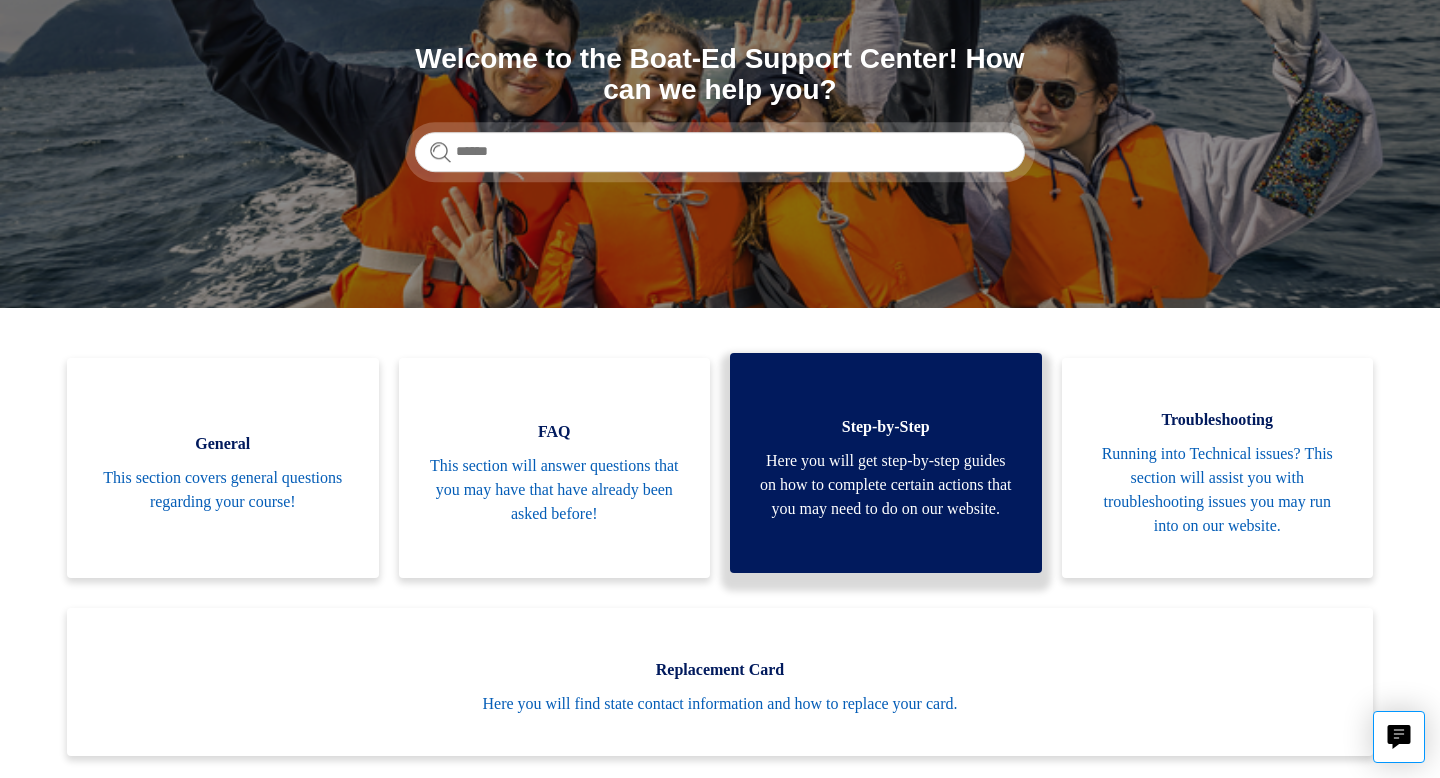 click on "Here you will get step-by-step guides on how to complete certain actions that you may need to do on our website." at bounding box center [886, 485] 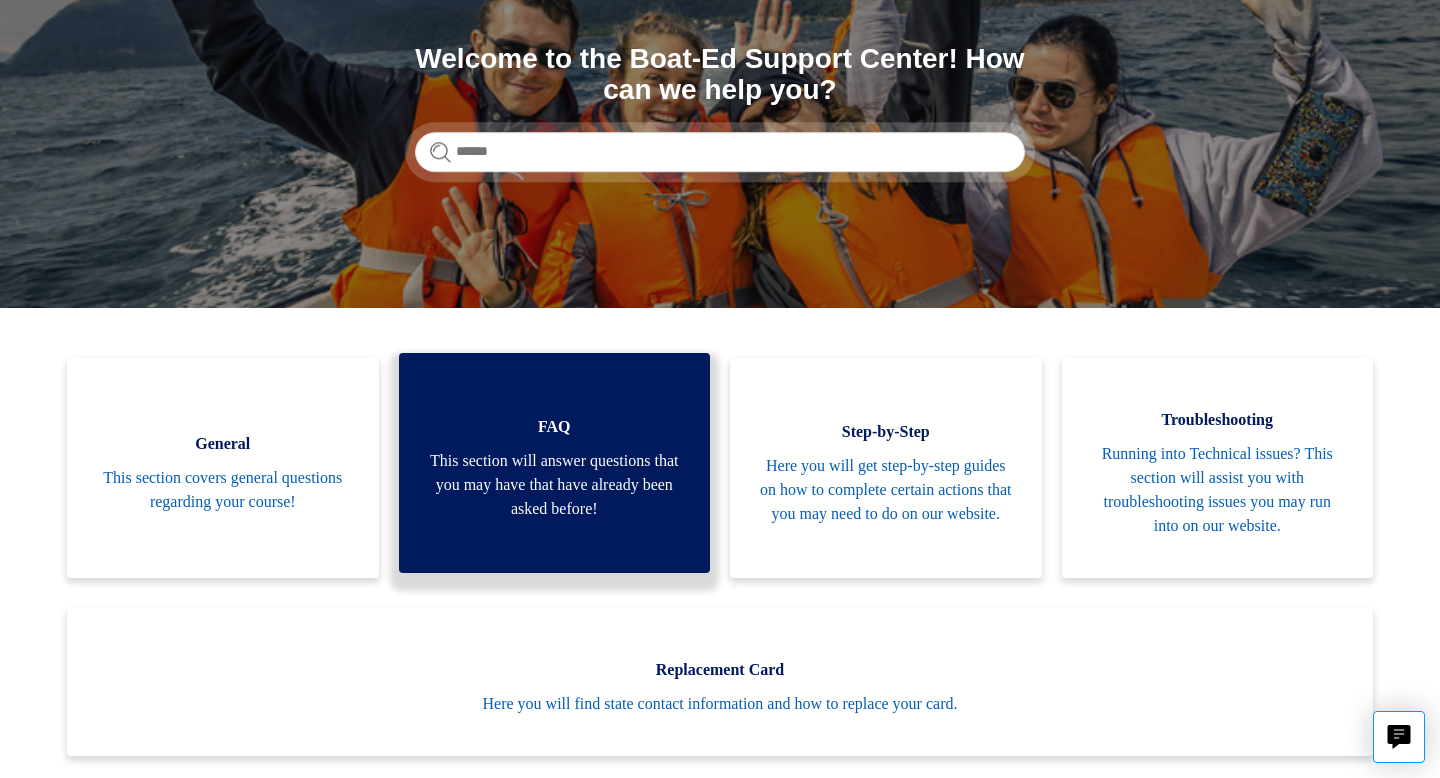 click on "FAQ
This section will answer questions that you may have that have already been asked before!" at bounding box center [555, 463] 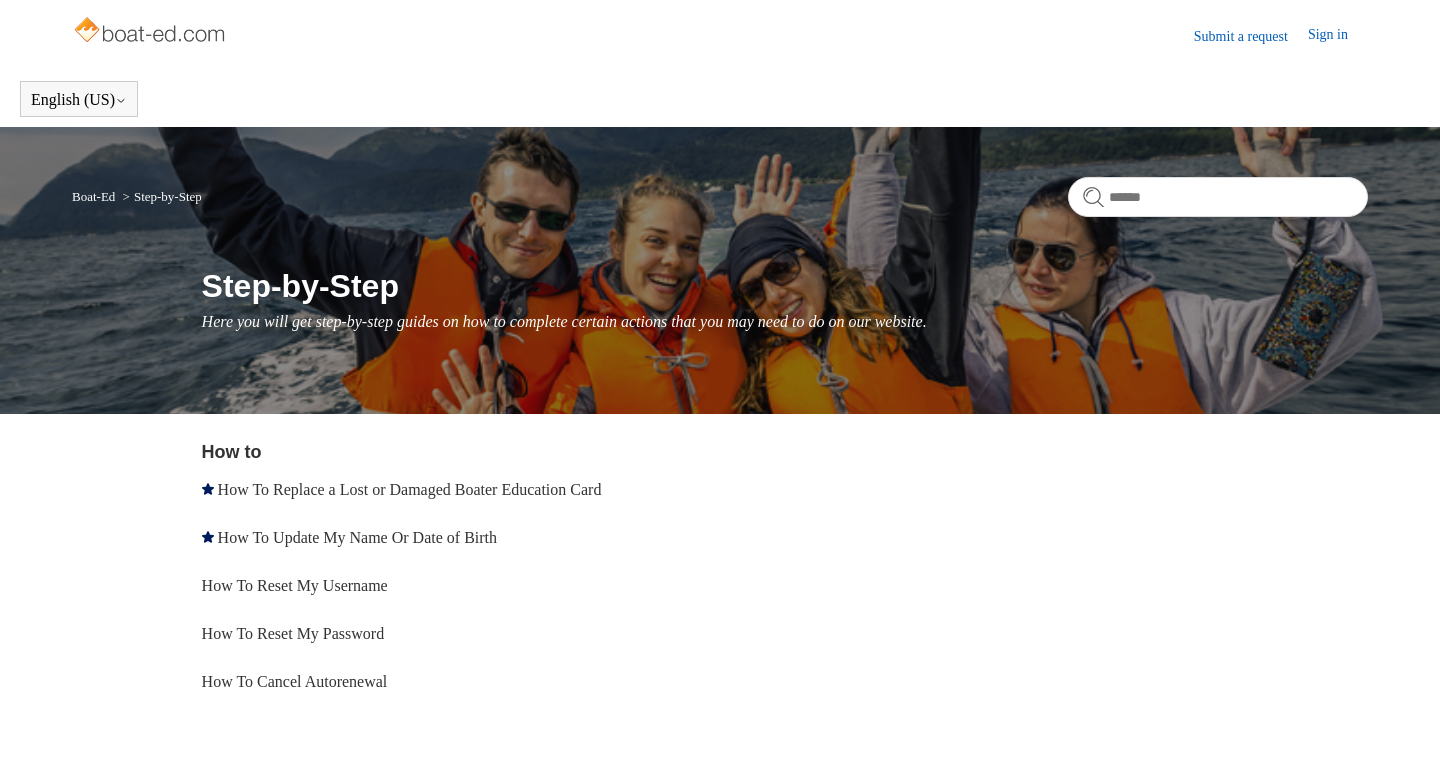 scroll, scrollTop: 0, scrollLeft: 0, axis: both 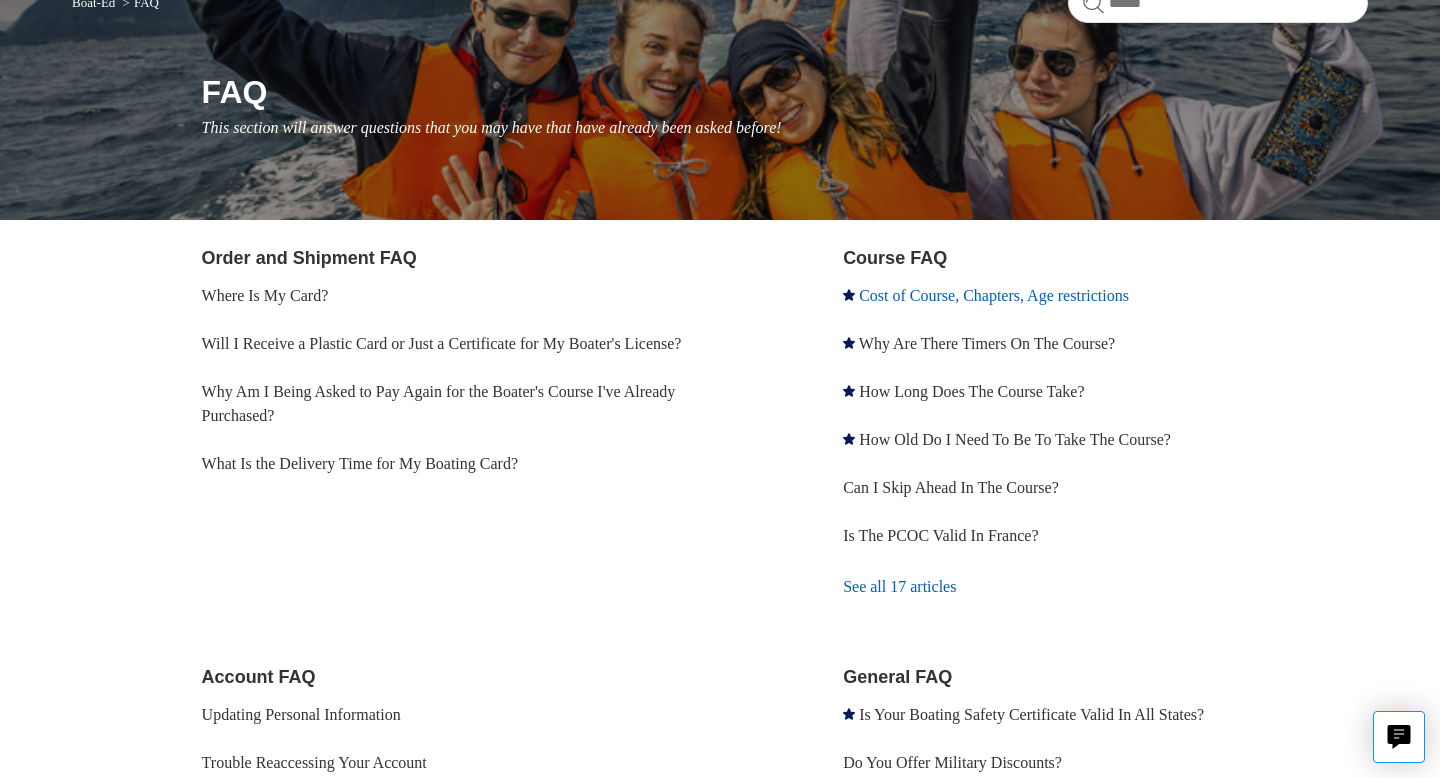click on "Cost of Course, Chapters, Age restrictions" at bounding box center (994, 295) 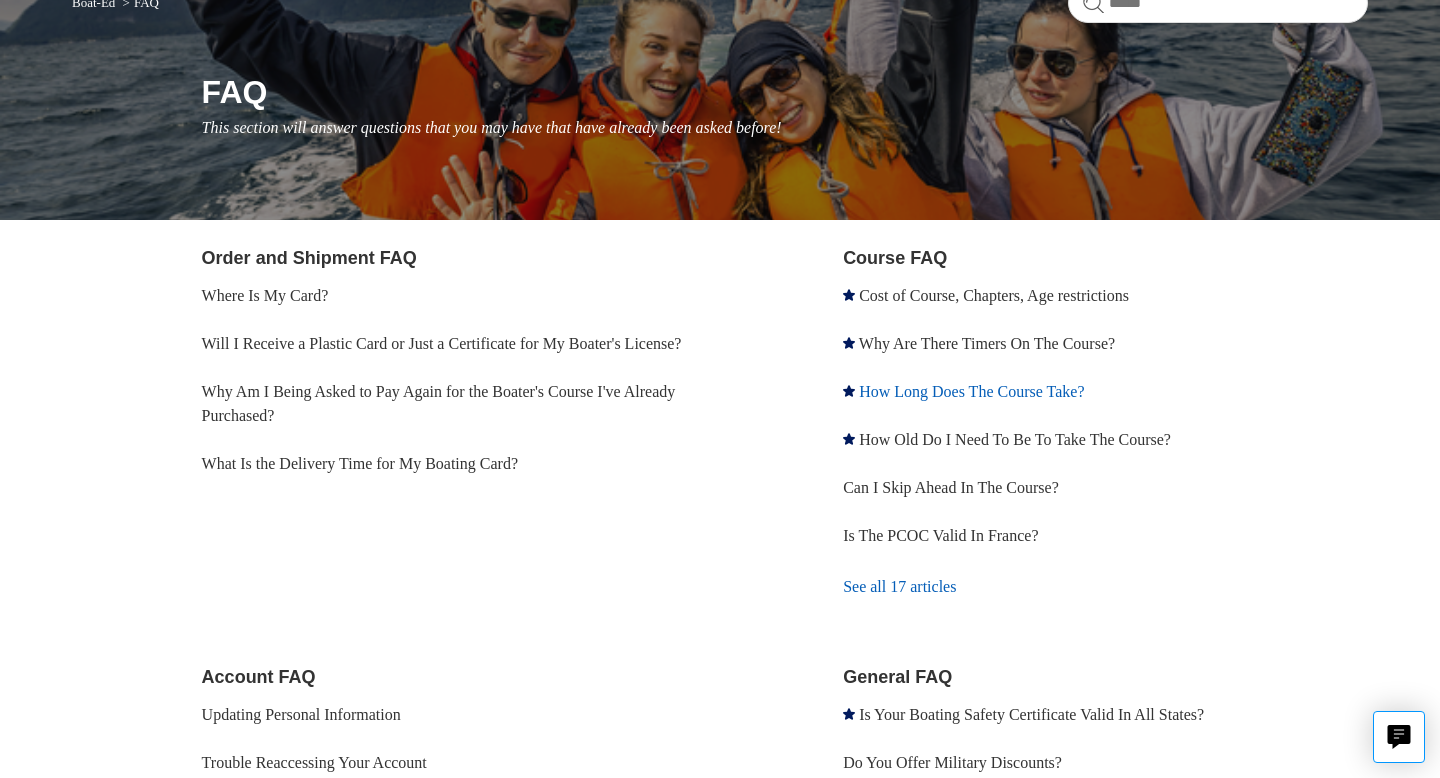 click on "How Long Does The Course Take?" at bounding box center [971, 391] 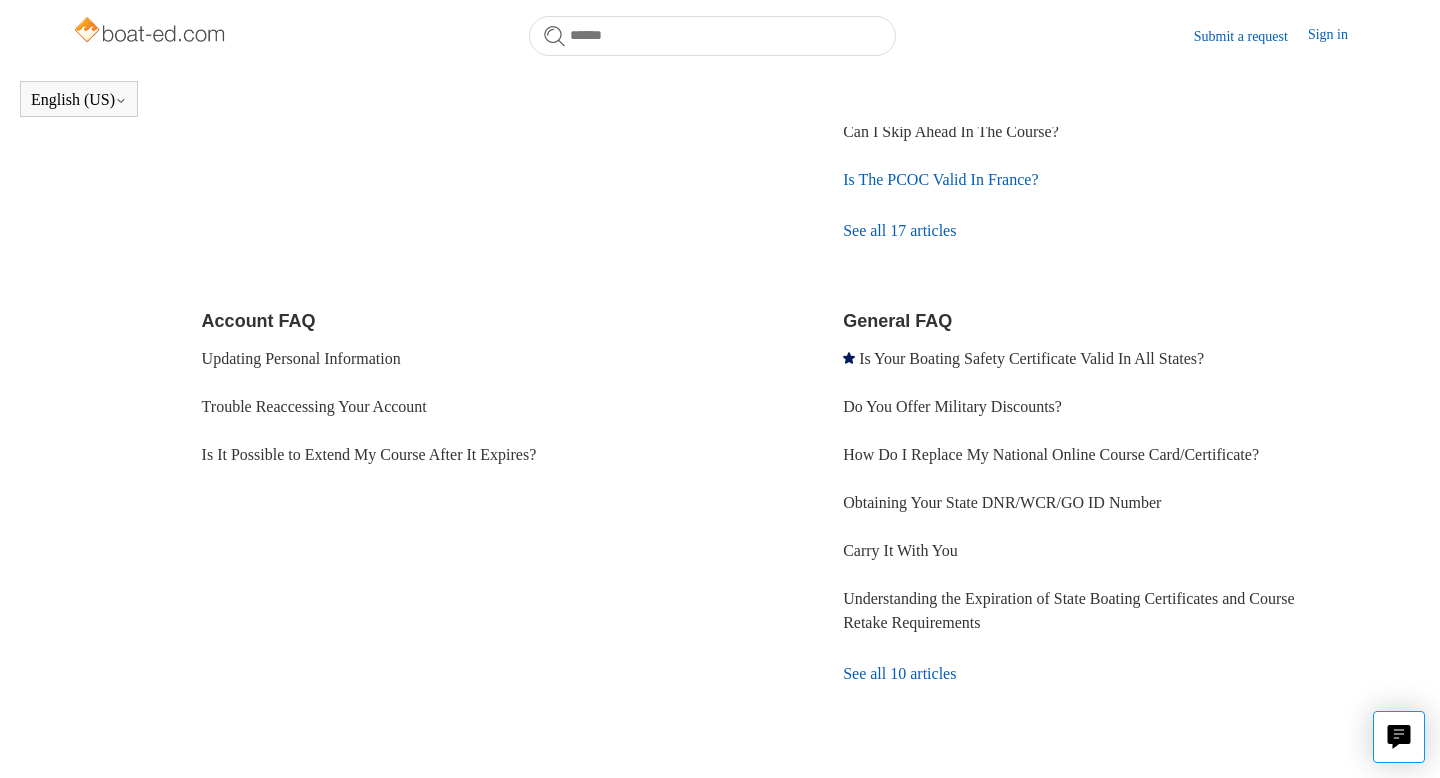 scroll, scrollTop: 497, scrollLeft: 0, axis: vertical 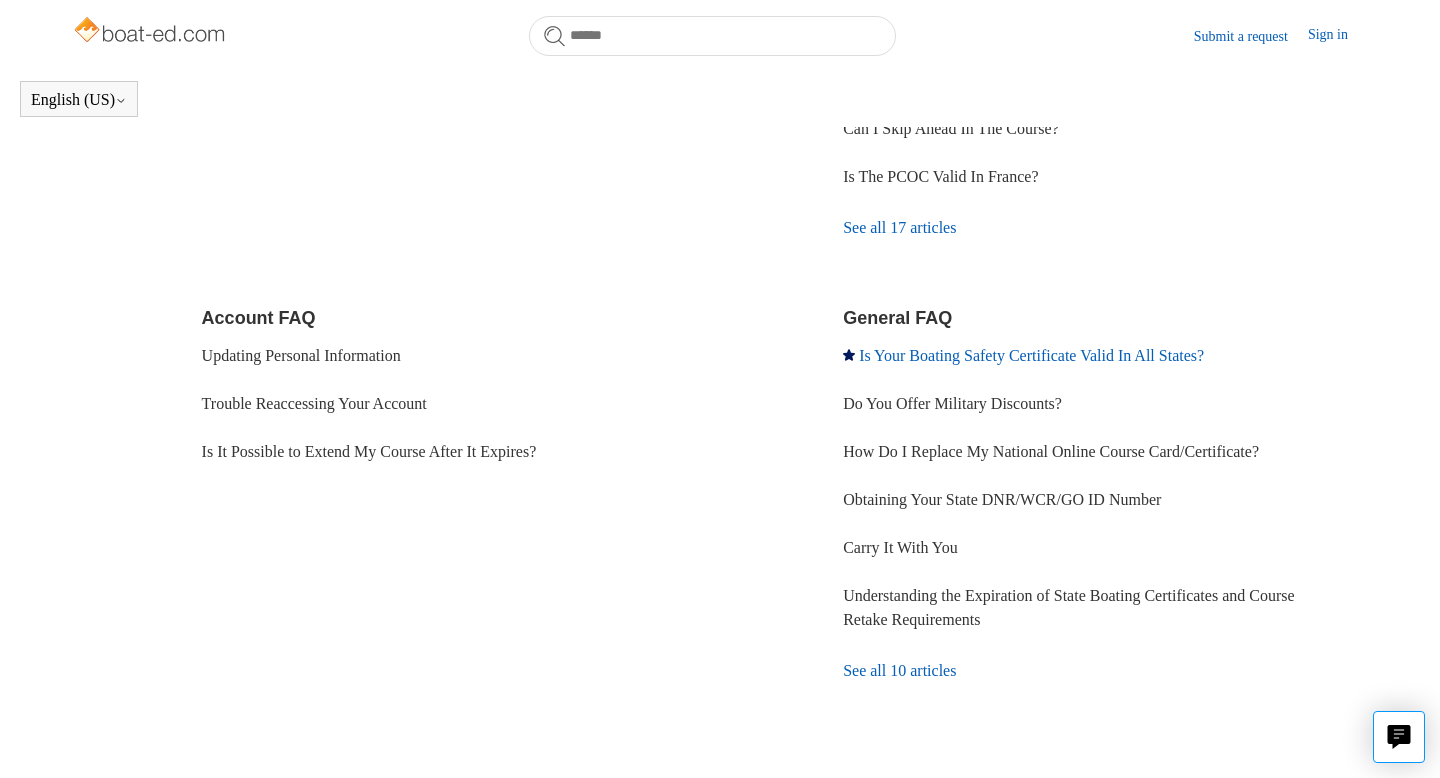 click on "Is Your Boating Safety Certificate Valid In All States?" at bounding box center [1031, 355] 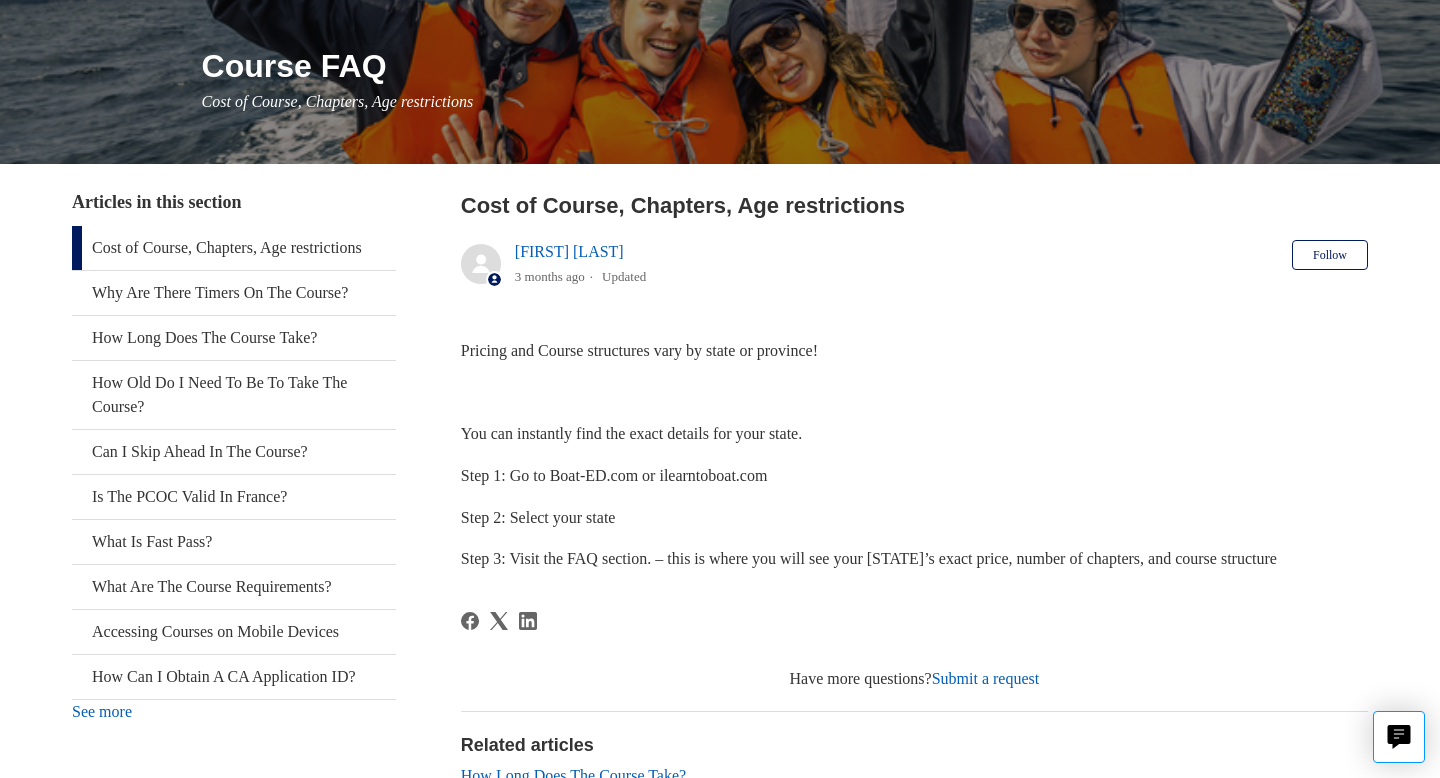 scroll, scrollTop: 216, scrollLeft: 0, axis: vertical 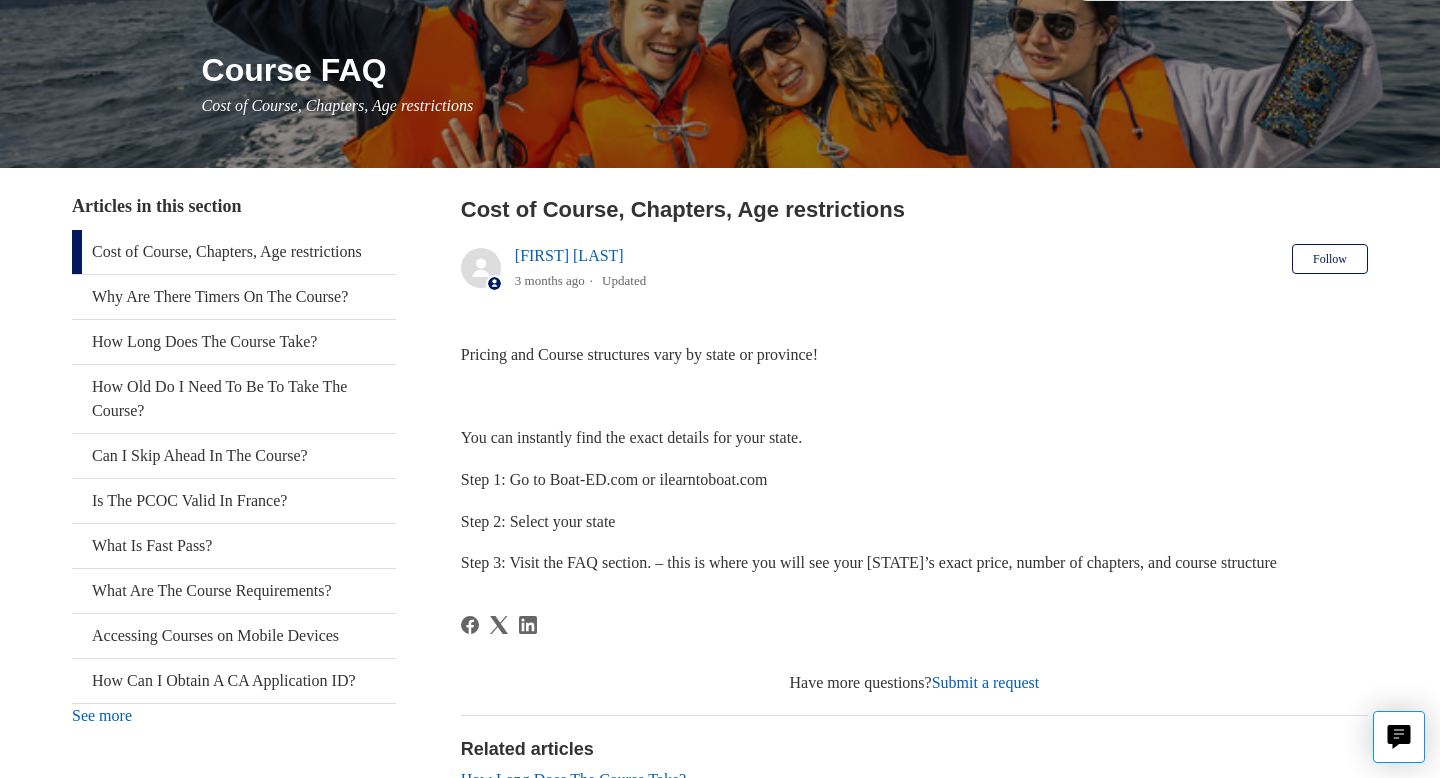 click on "Cost of Course, Chapters, Age restrictions" at bounding box center [234, 252] 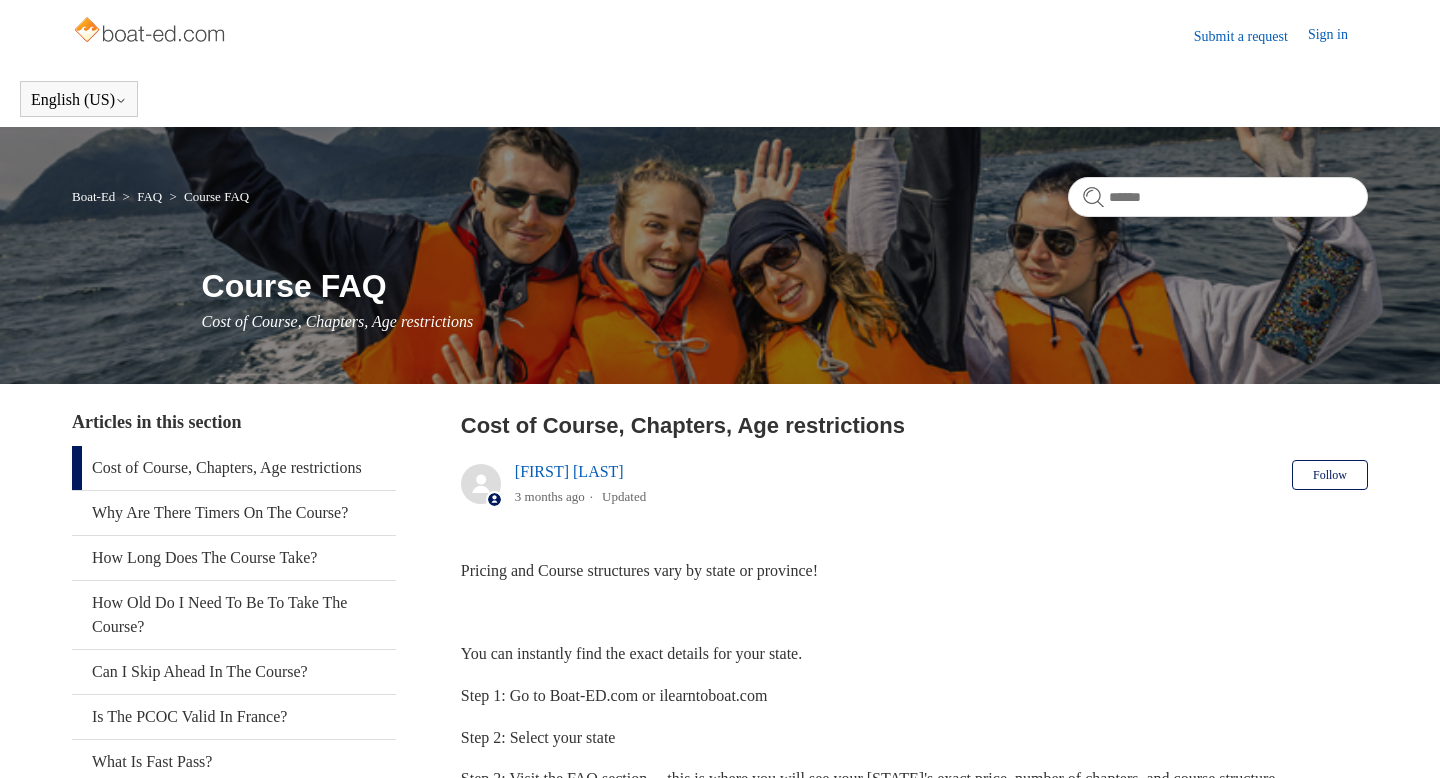 scroll, scrollTop: 0, scrollLeft: 0, axis: both 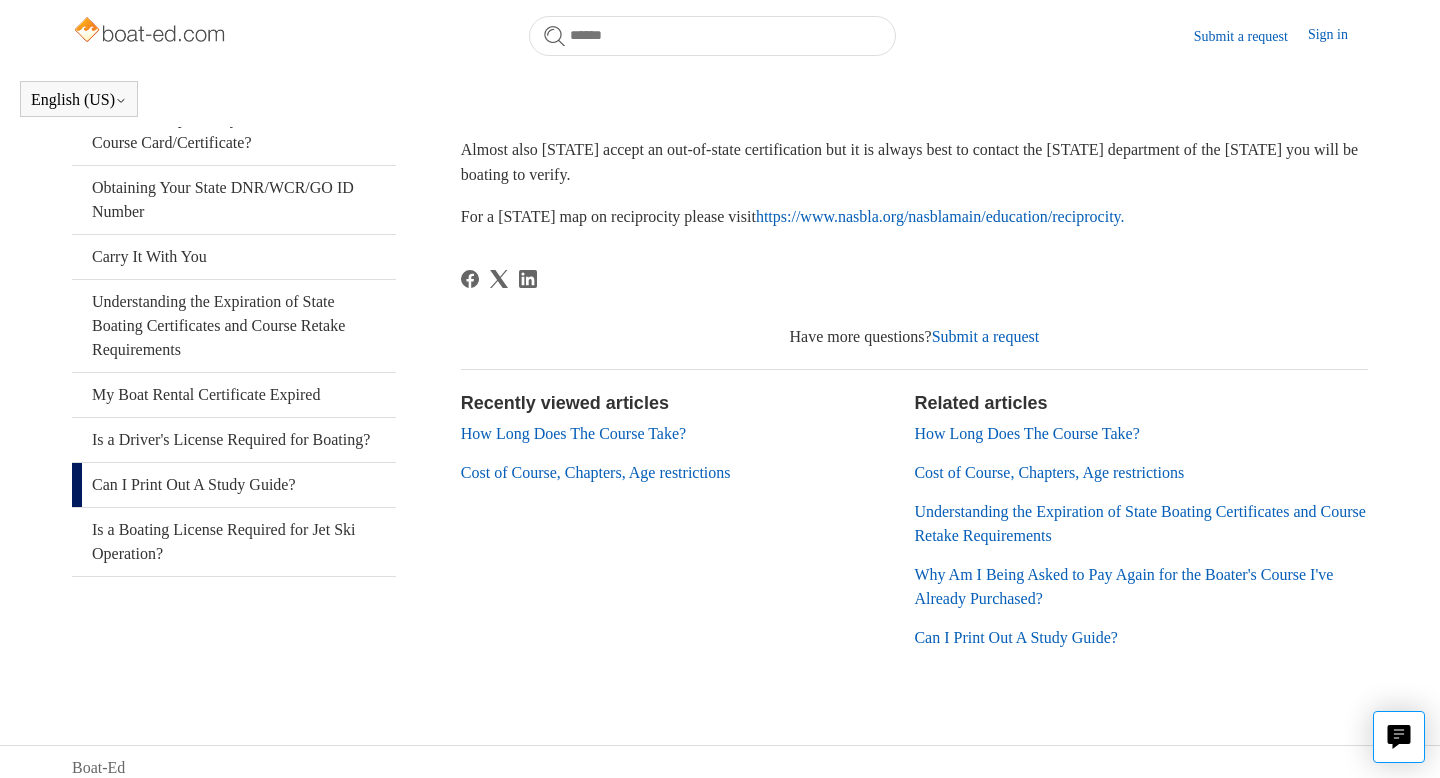 click on "Can I Print Out A Study Guide?" at bounding box center (234, 485) 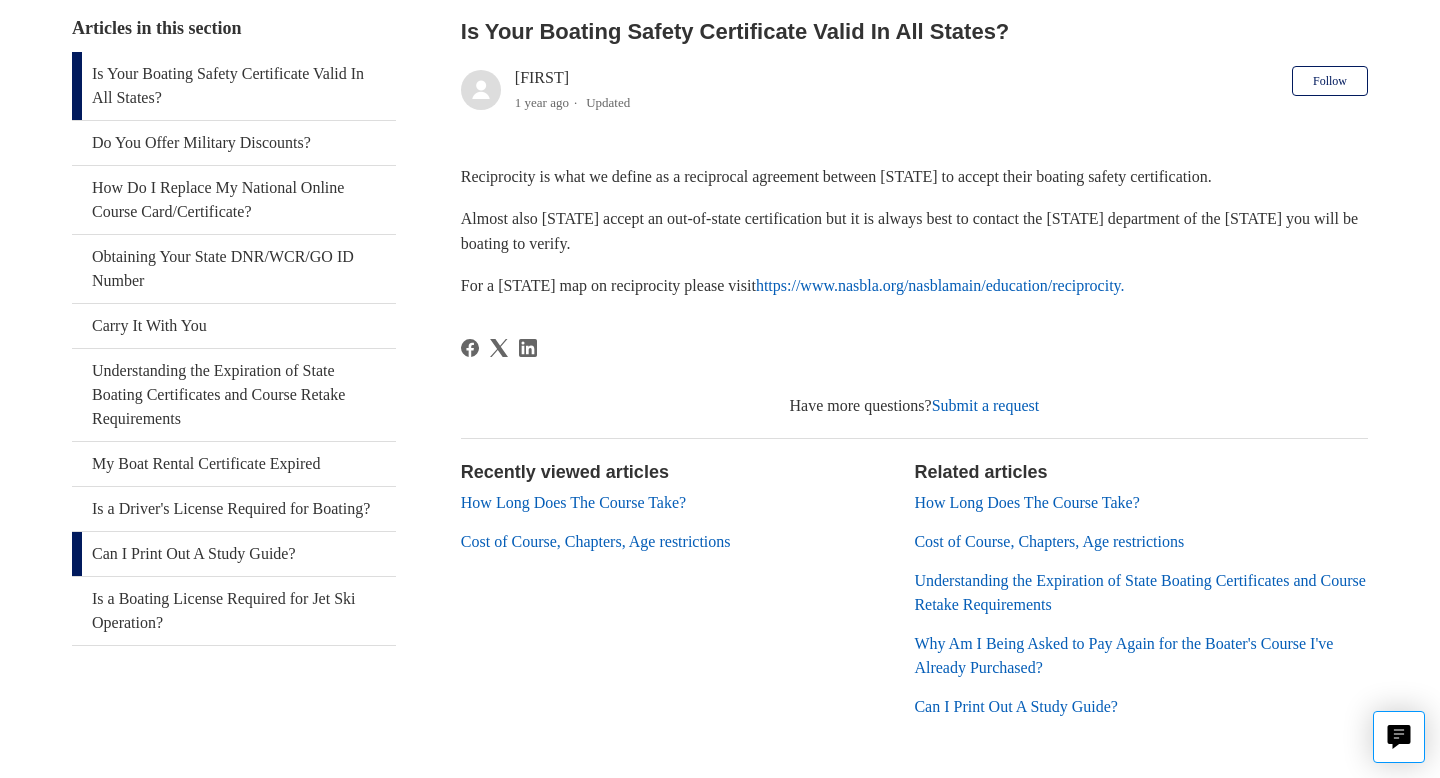 scroll, scrollTop: 450, scrollLeft: 0, axis: vertical 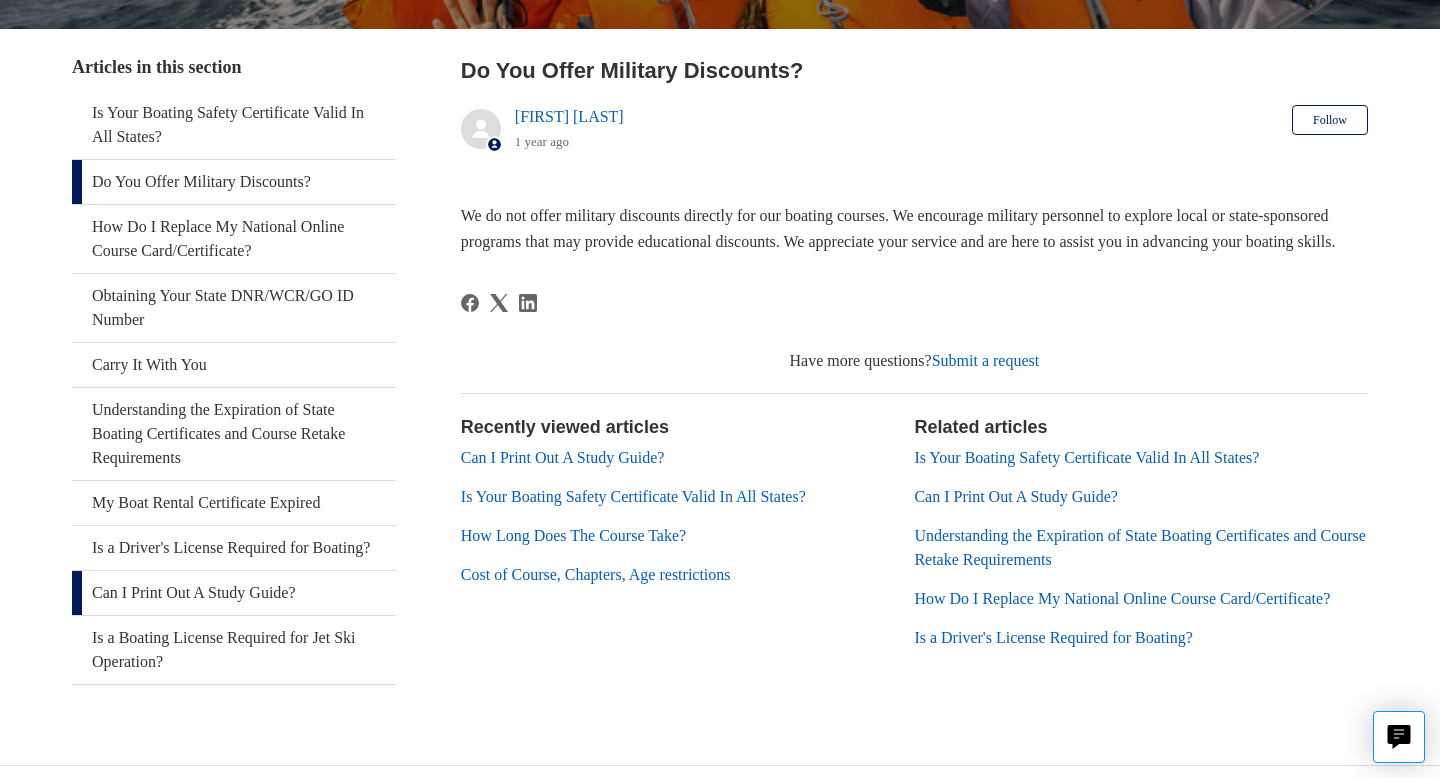 click on "Can I Print Out A Study Guide?" at bounding box center [234, 593] 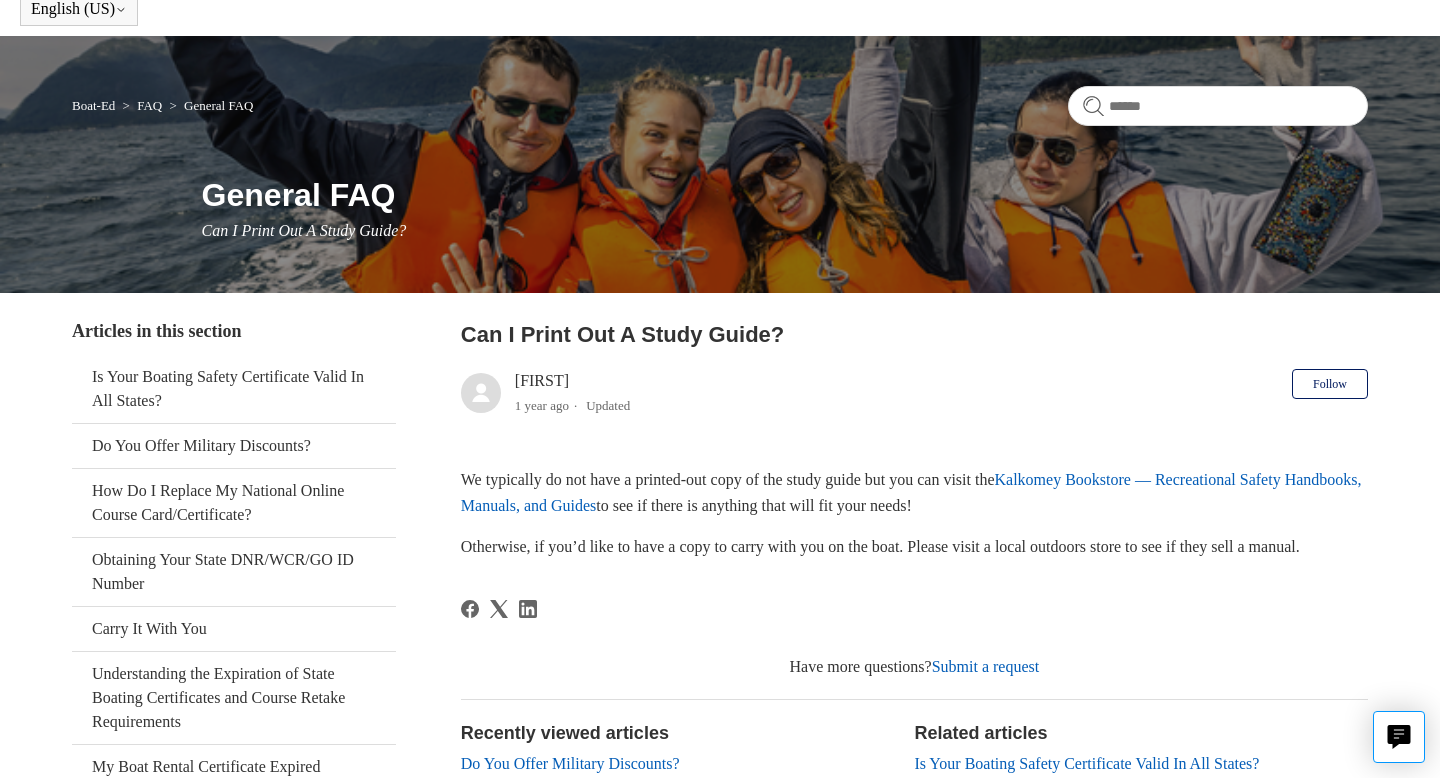 scroll, scrollTop: 0, scrollLeft: 0, axis: both 